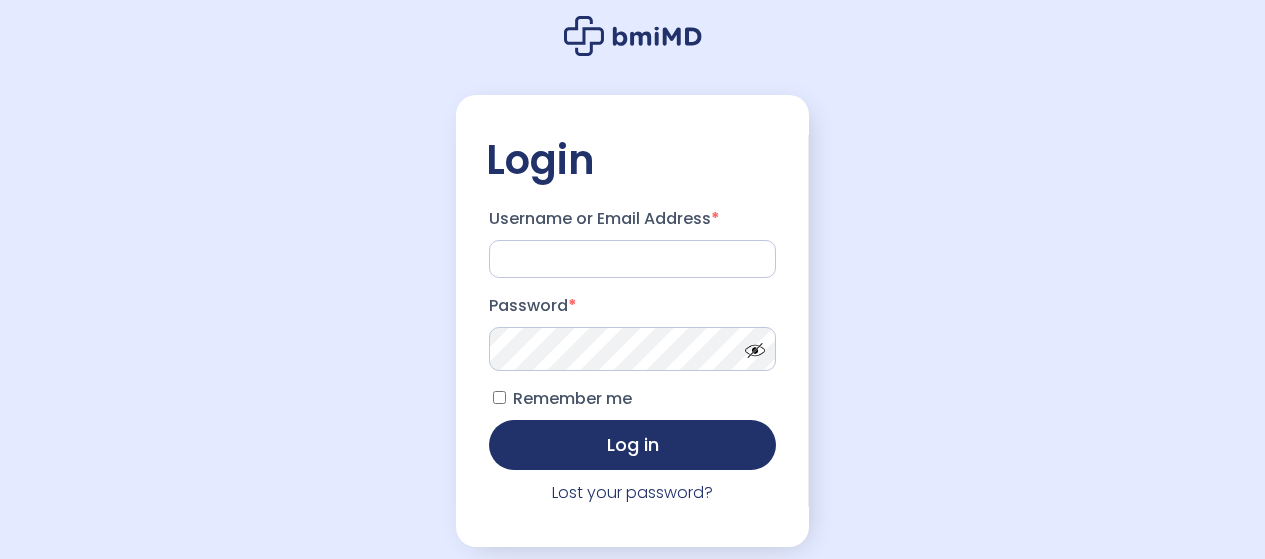 scroll, scrollTop: 0, scrollLeft: 0, axis: both 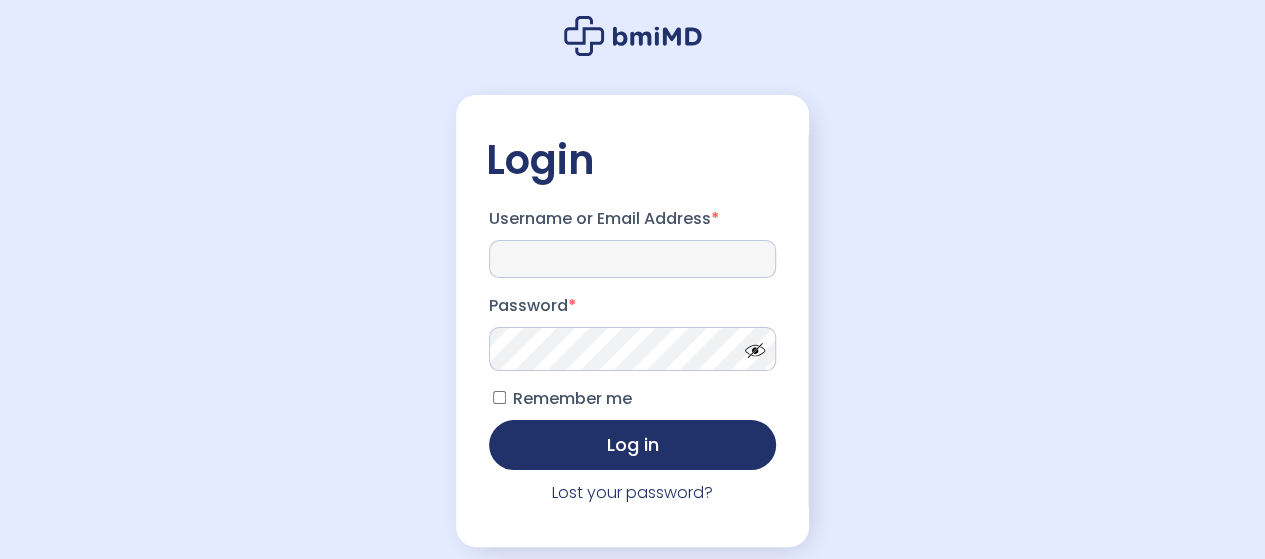 click on "Username or Email Address  *" at bounding box center [633, 259] 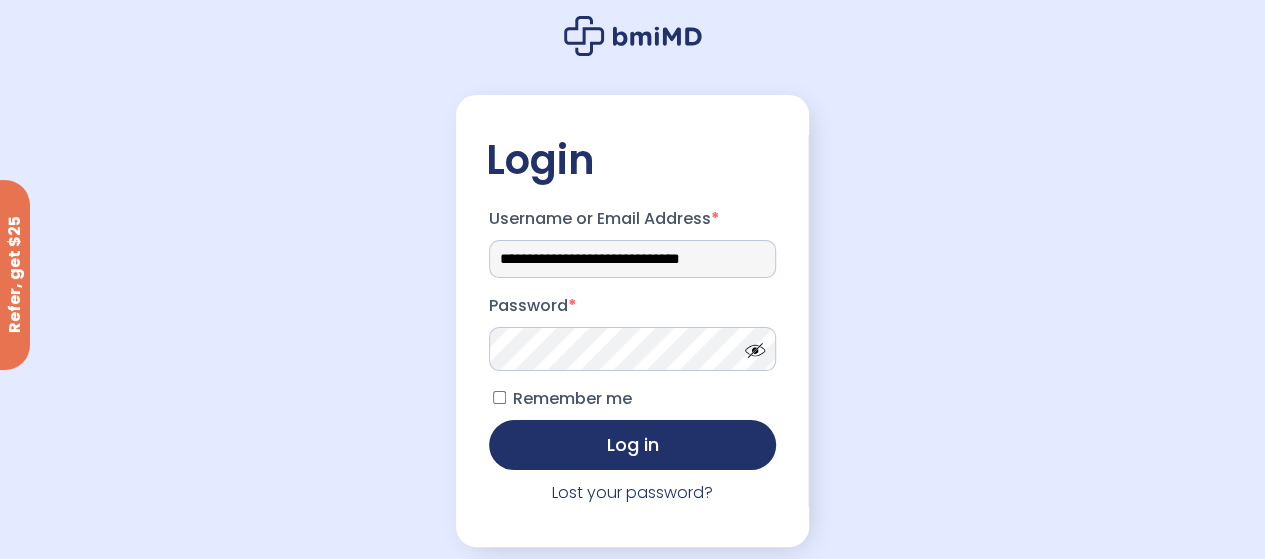 type on "**********" 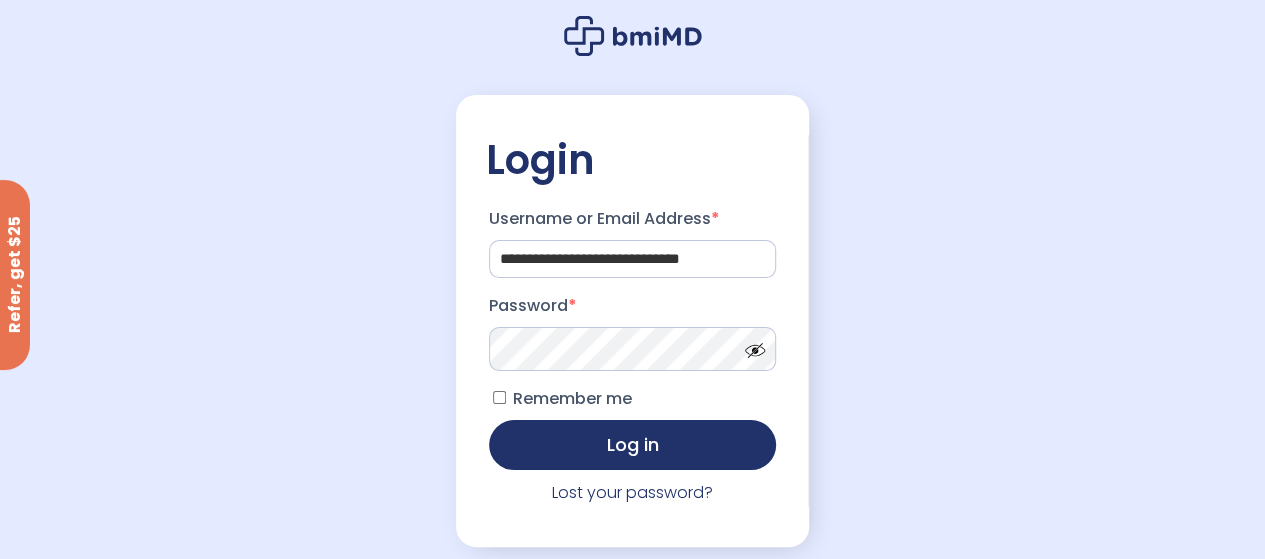 click on "Log in" at bounding box center (633, 445) 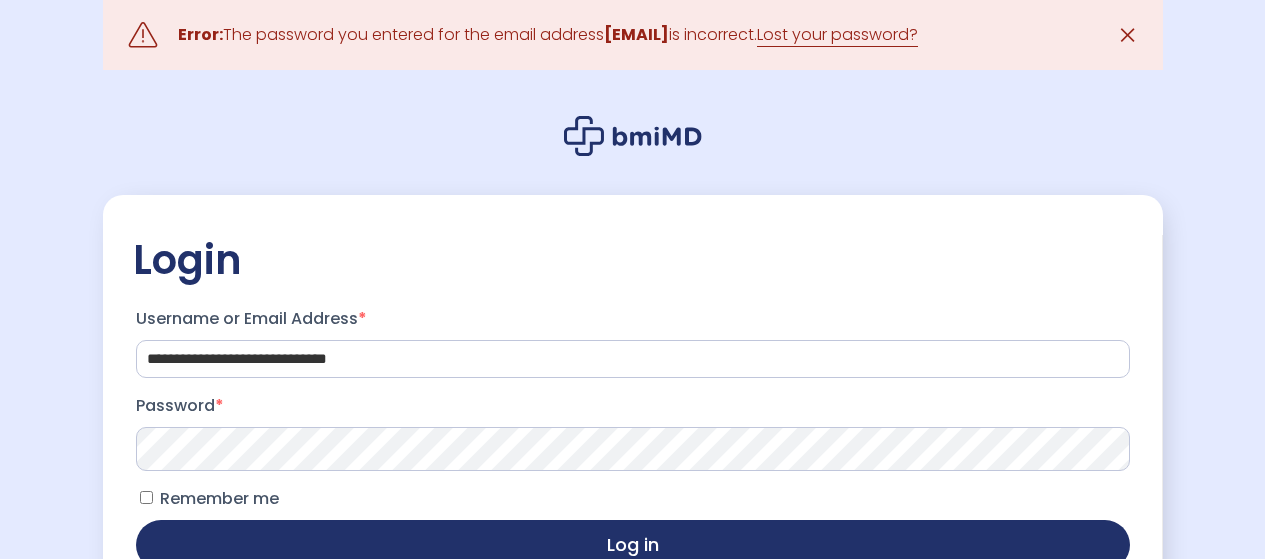 scroll, scrollTop: 0, scrollLeft: 0, axis: both 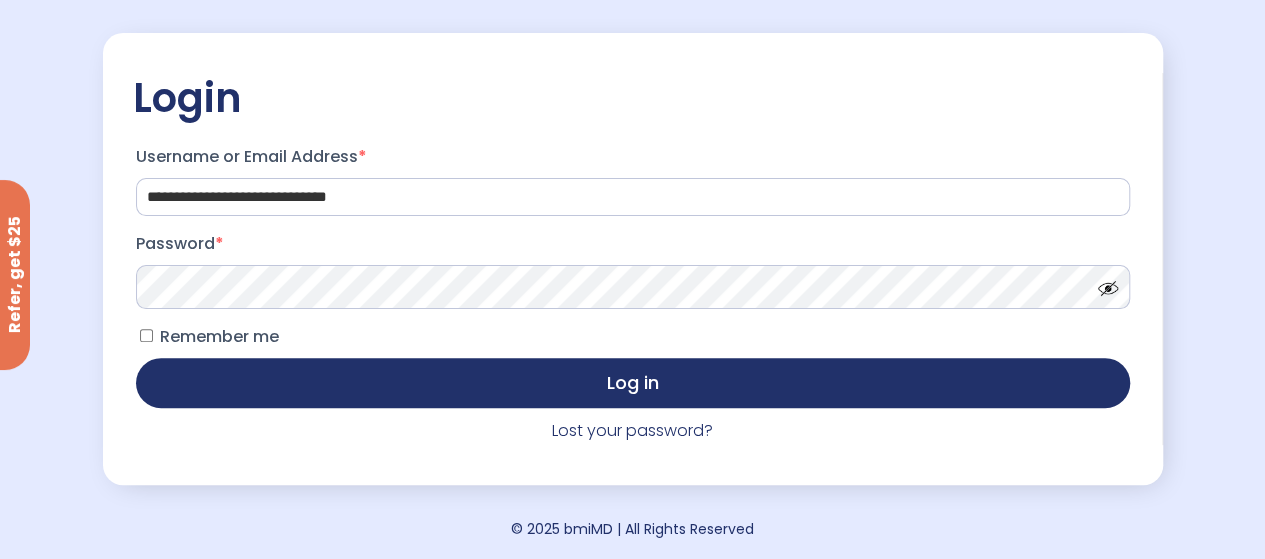 click on "Log in" at bounding box center (633, 383) 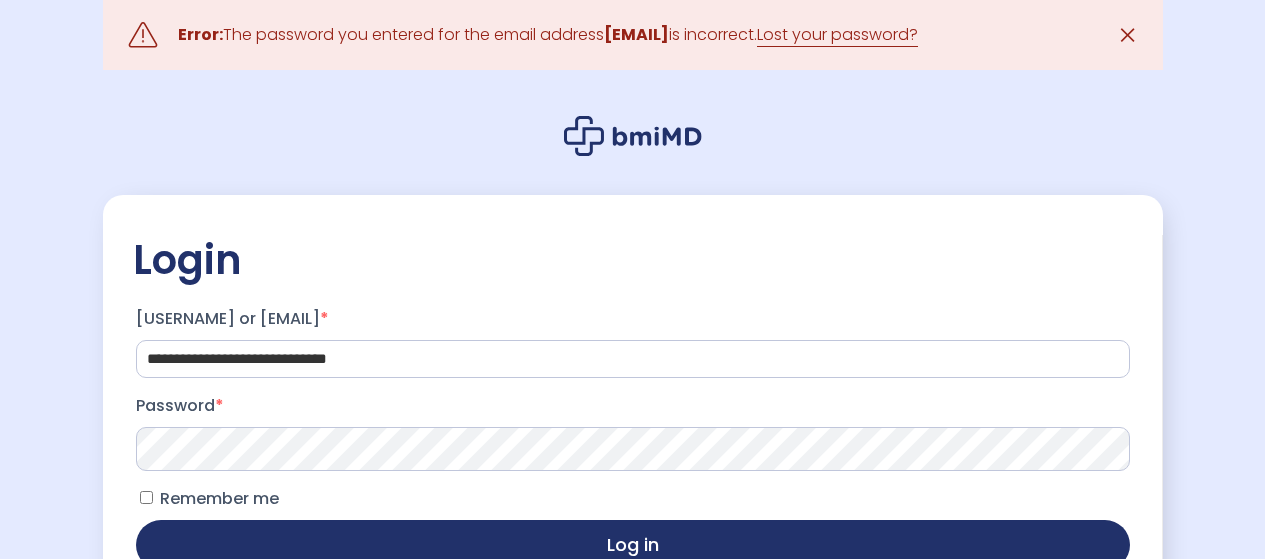 scroll, scrollTop: 0, scrollLeft: 0, axis: both 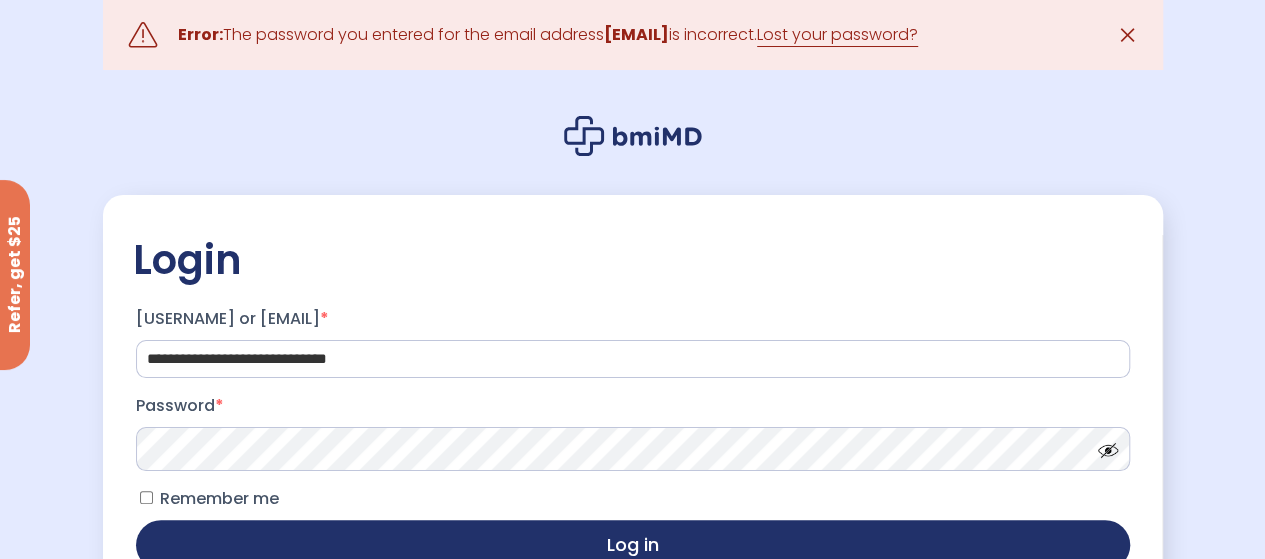 click on "Log in" at bounding box center (633, 545) 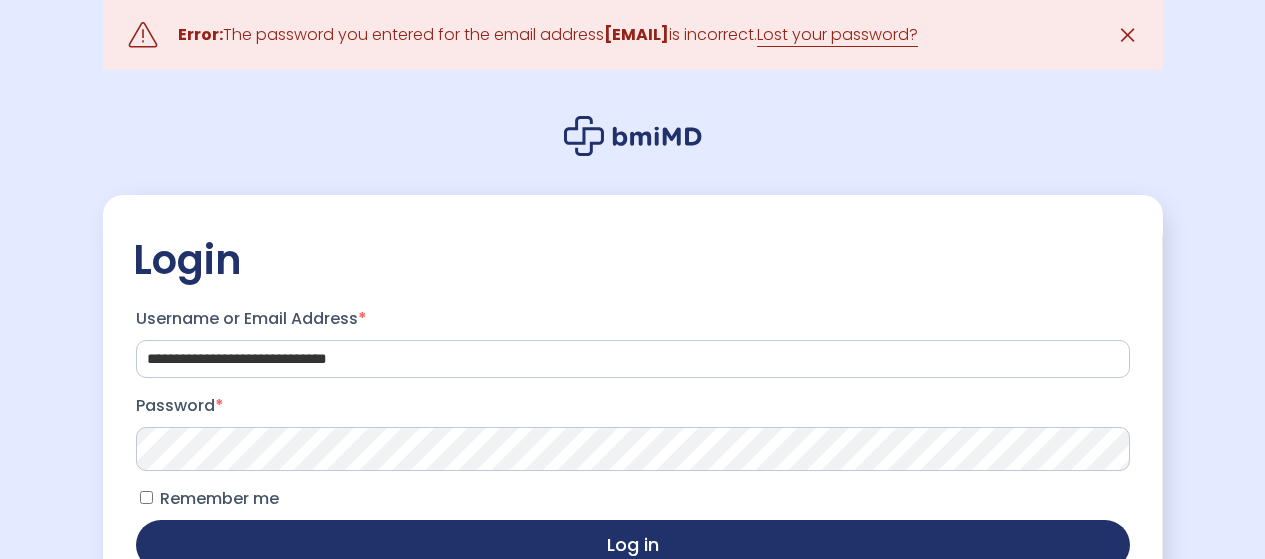 scroll, scrollTop: 0, scrollLeft: 0, axis: both 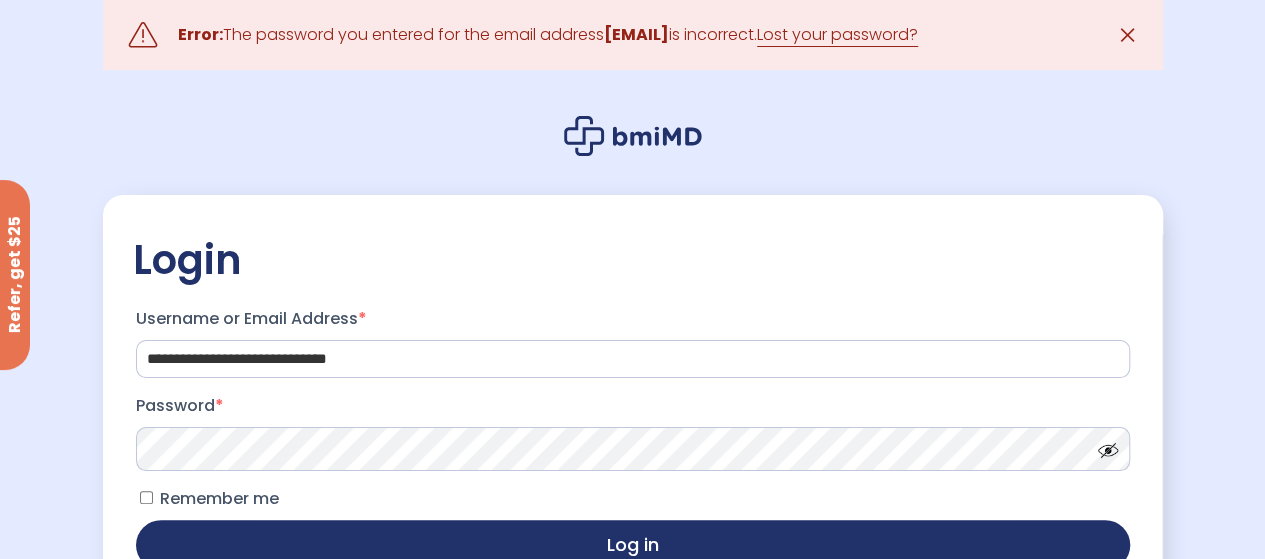 click on "**********" at bounding box center [633, 410] 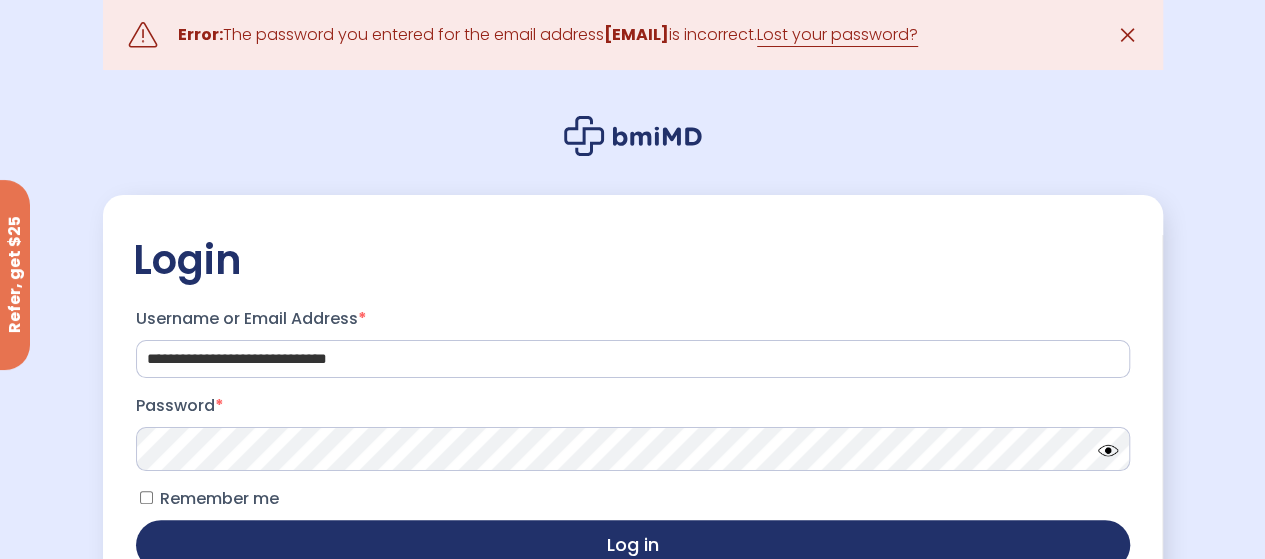 click on "Log in" at bounding box center (633, 545) 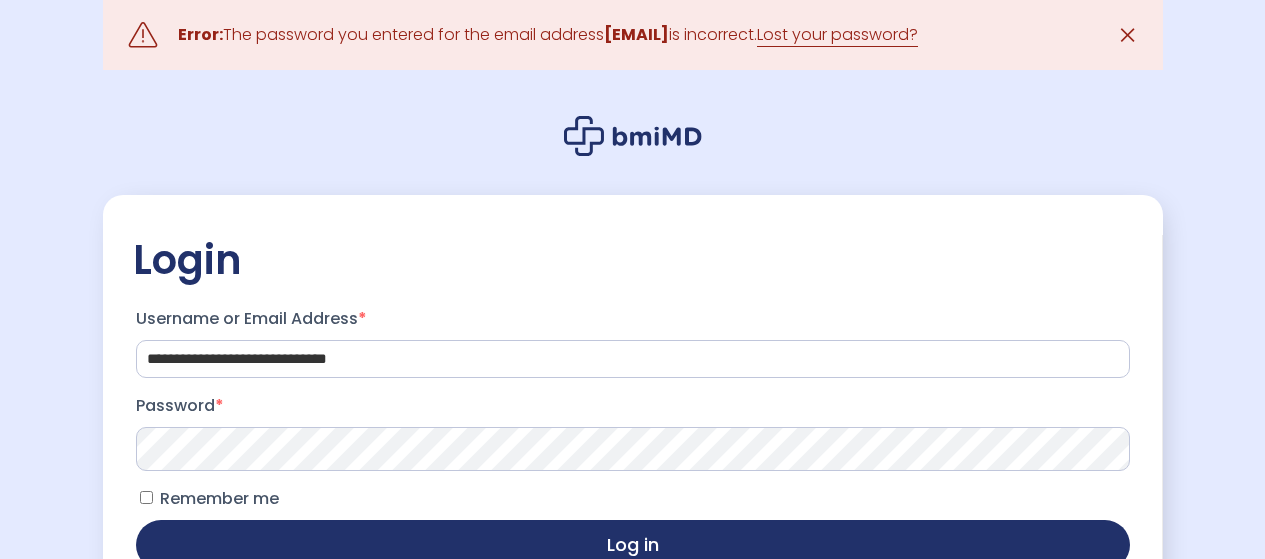 scroll, scrollTop: 0, scrollLeft: 0, axis: both 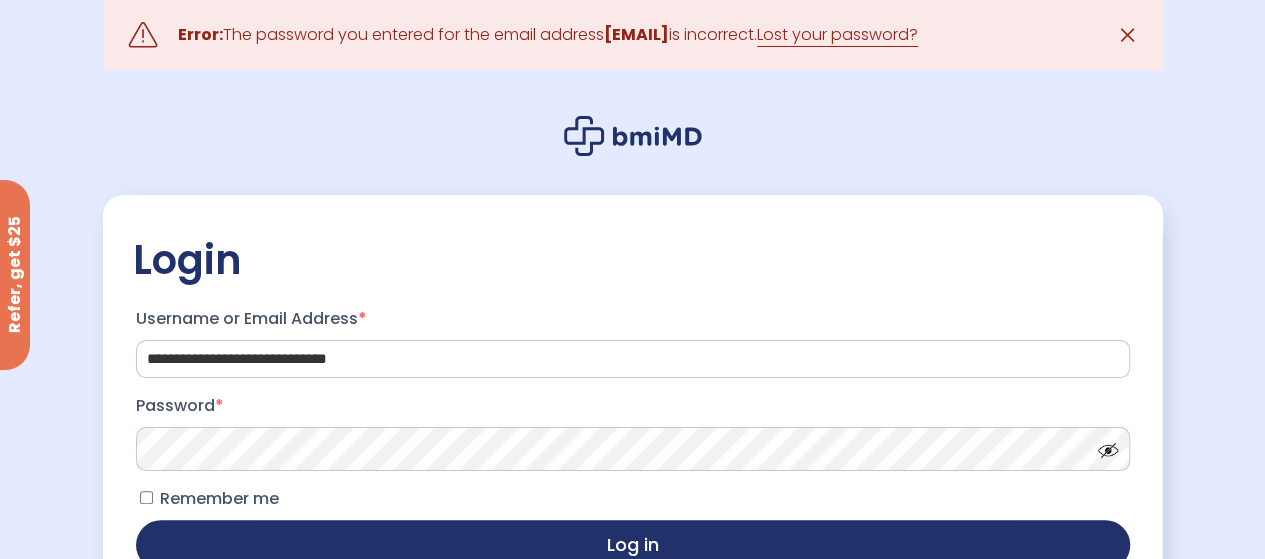 click at bounding box center [1103, 445] 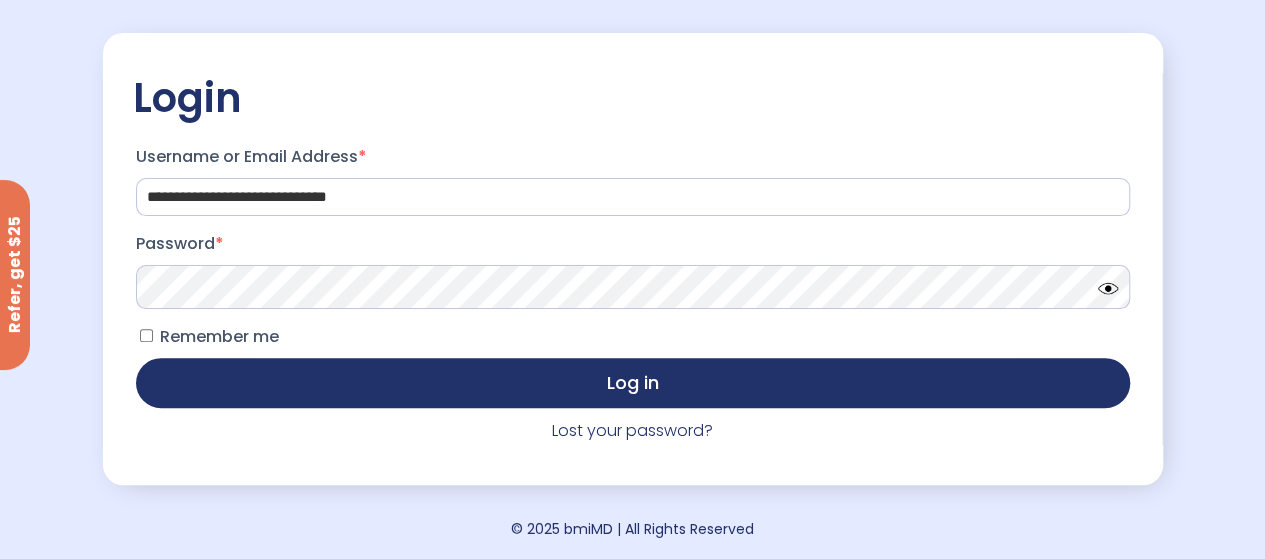 scroll, scrollTop: 183, scrollLeft: 0, axis: vertical 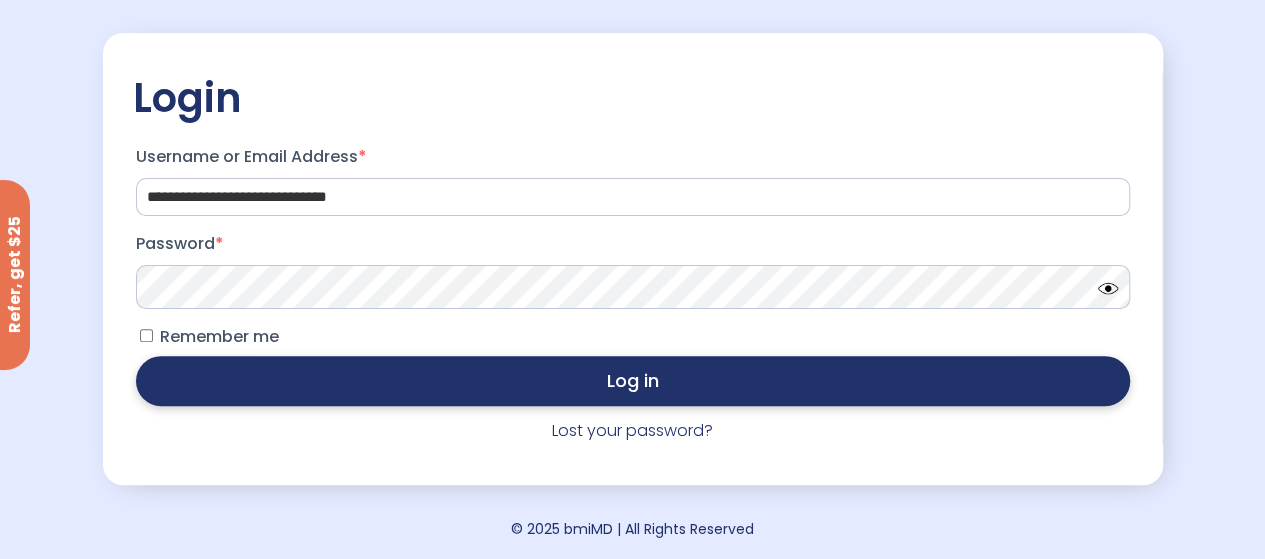 click on "Log in" at bounding box center [633, 381] 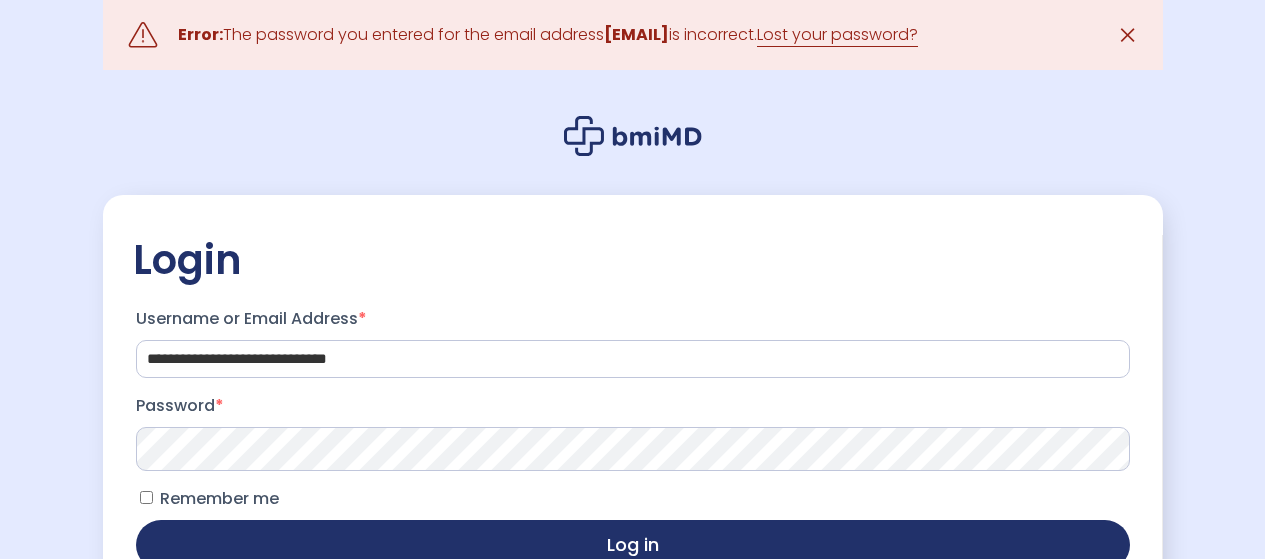 scroll, scrollTop: 0, scrollLeft: 0, axis: both 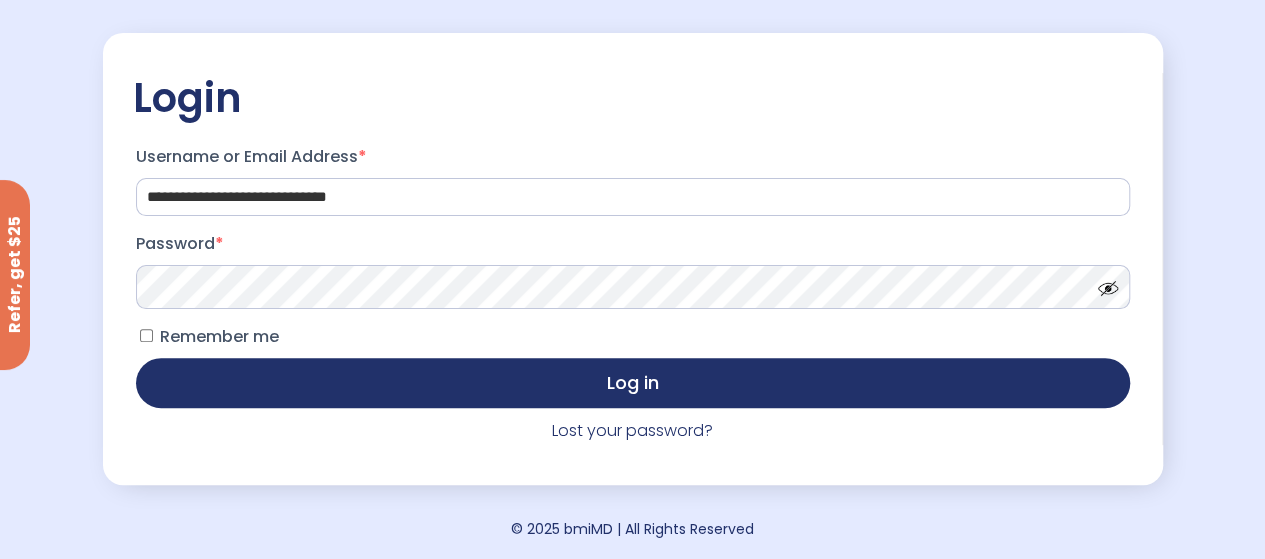 click on "Log in" at bounding box center (633, 383) 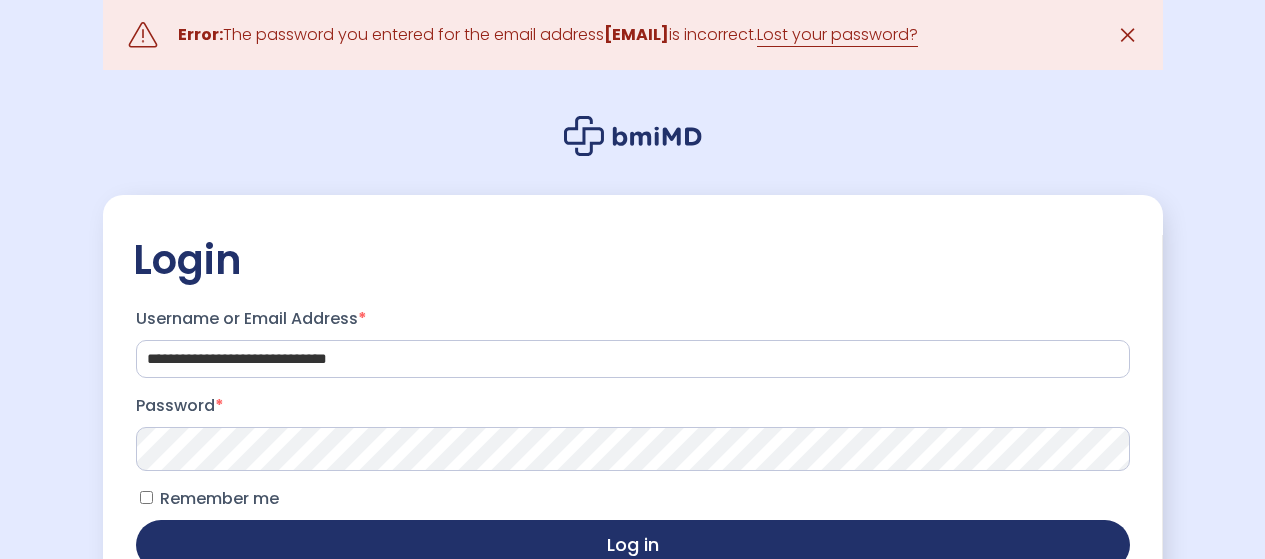 scroll, scrollTop: 0, scrollLeft: 0, axis: both 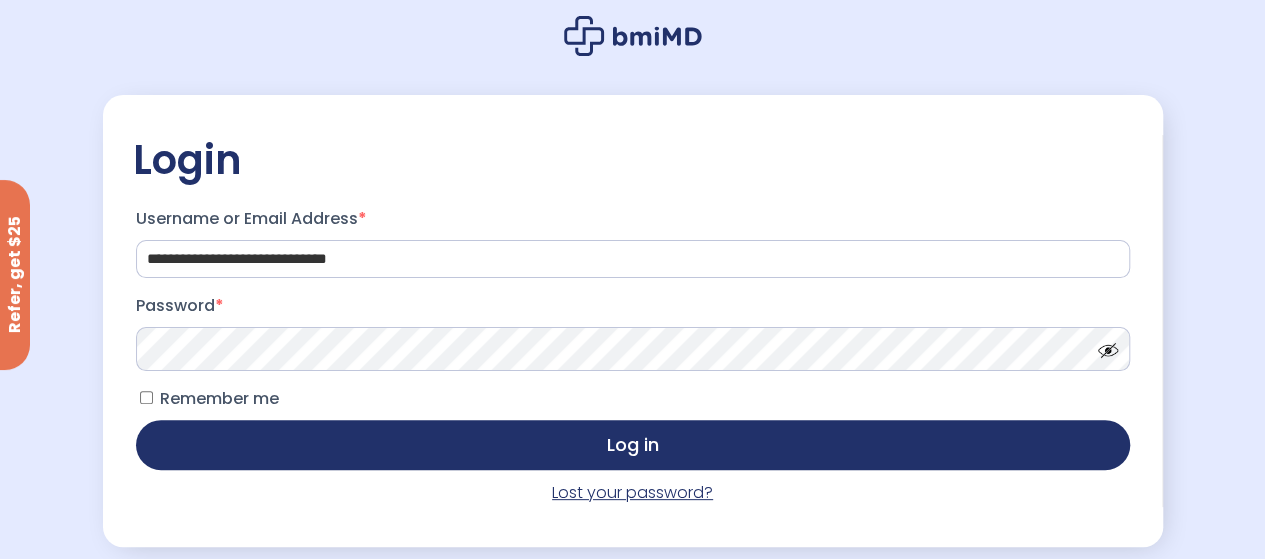 click on "Lost your password?" at bounding box center (632, 492) 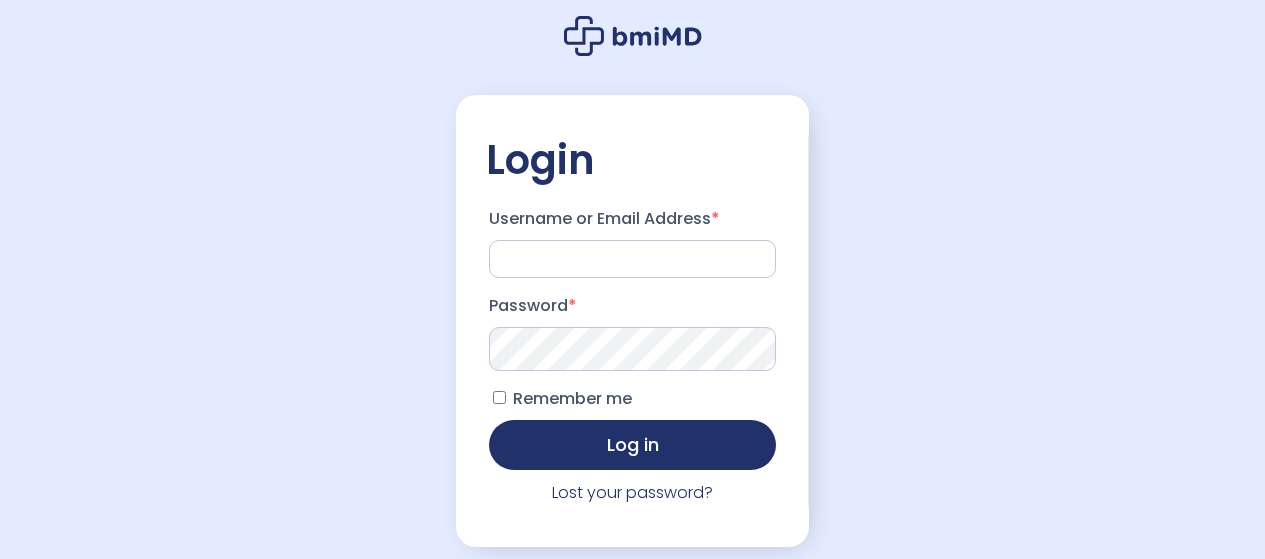 scroll, scrollTop: 0, scrollLeft: 0, axis: both 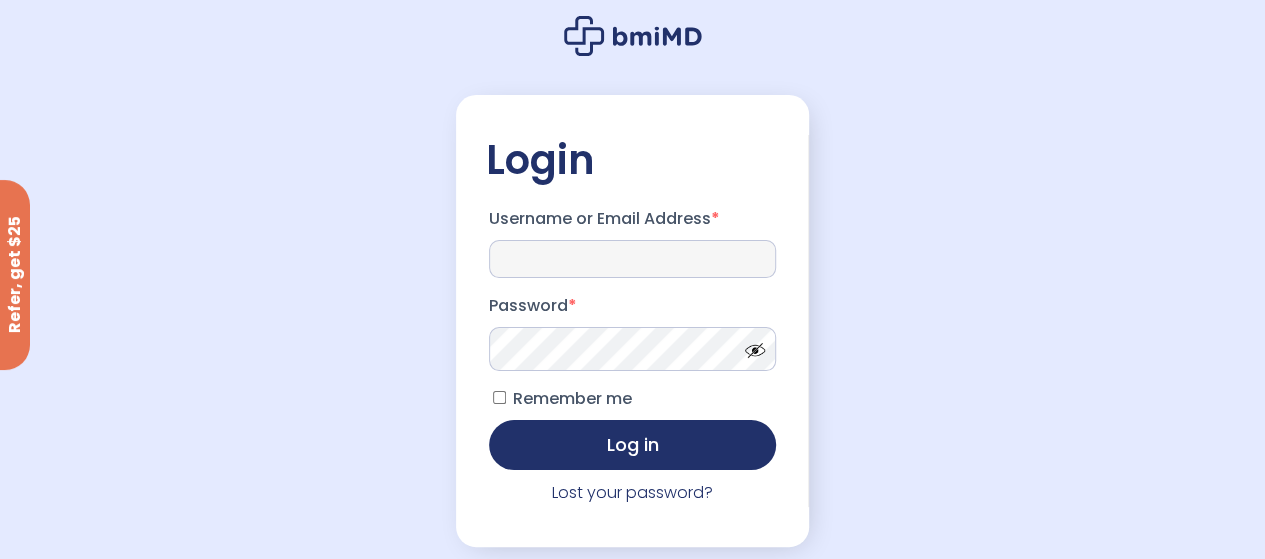 click on "Username or Email Address  *" at bounding box center (633, 259) 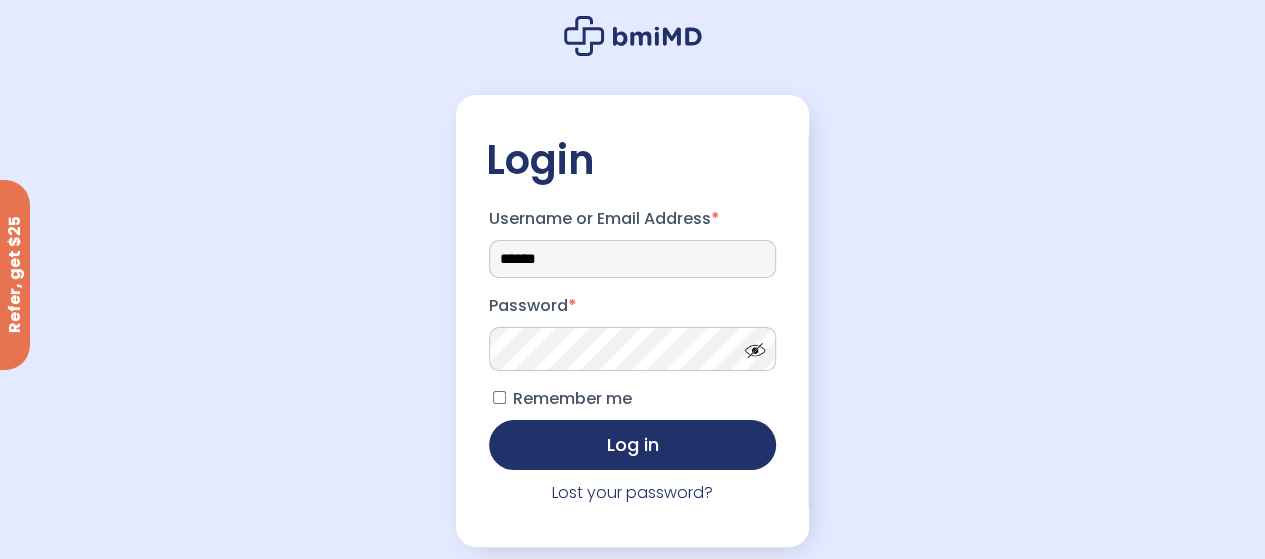 type on "**********" 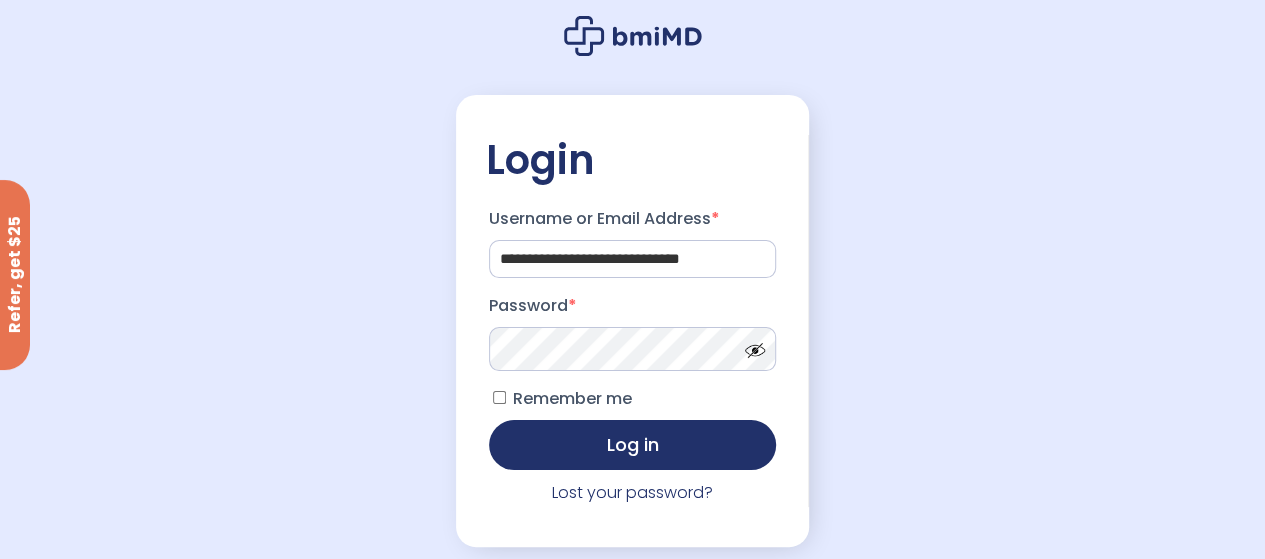 click on "Log in" at bounding box center [633, 445] 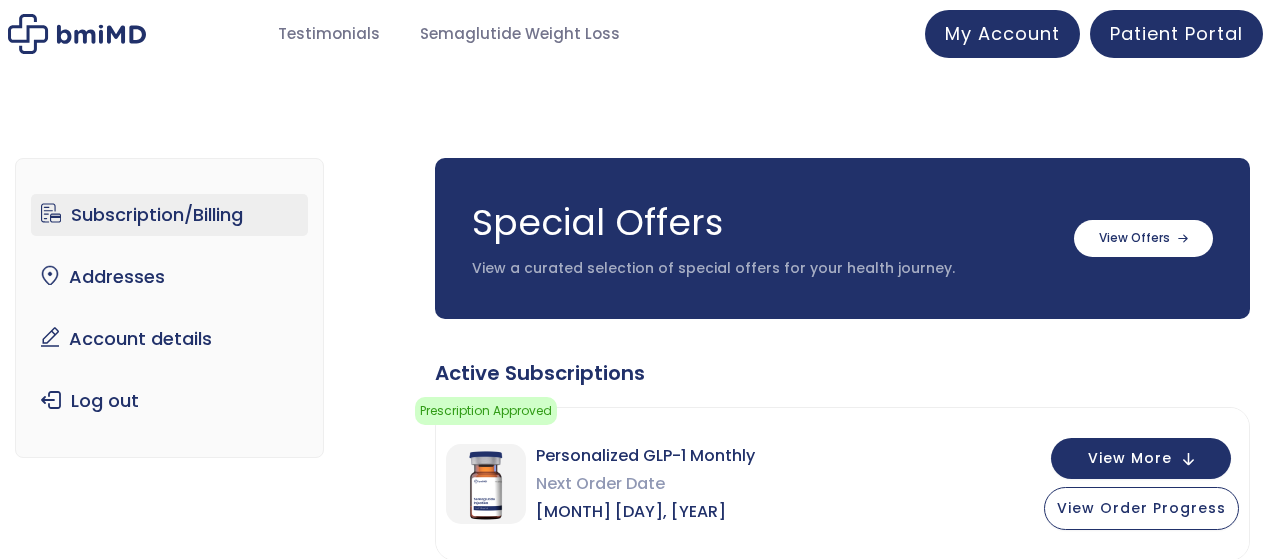 scroll, scrollTop: 0, scrollLeft: 0, axis: both 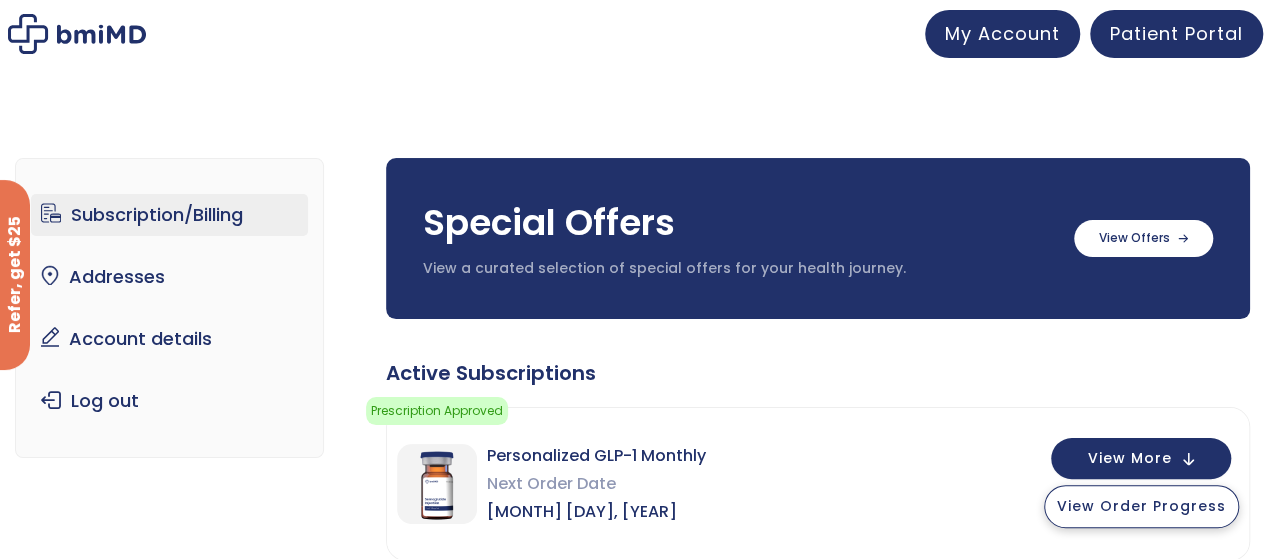 click on "View Order Progress" at bounding box center (1141, 506) 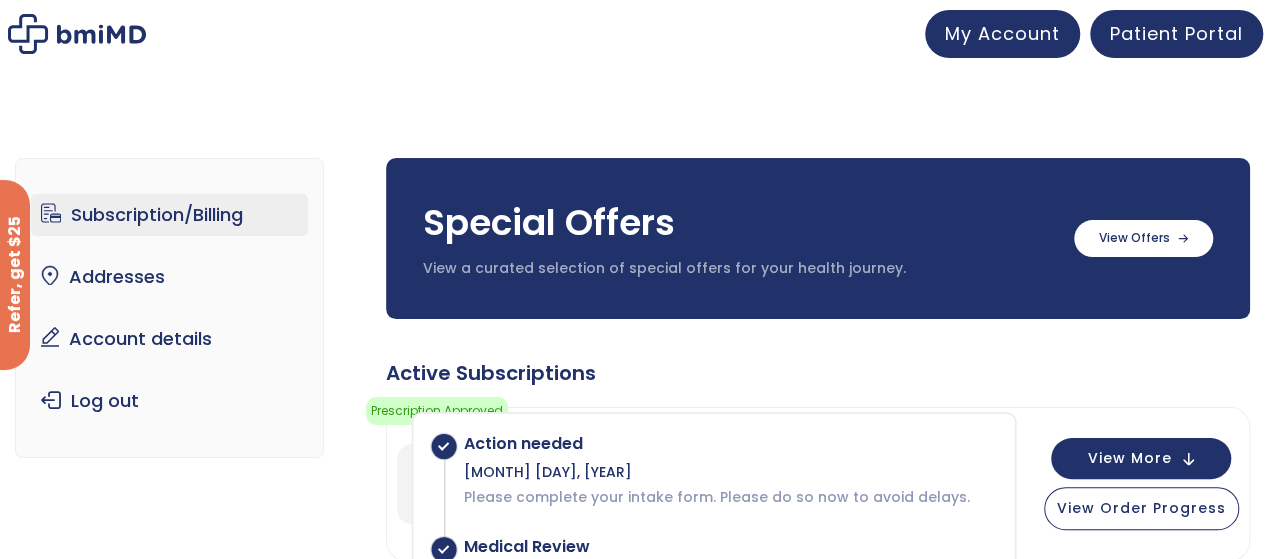 click on "Semaglutide 3 month $[PRICE]/month + FREE SHIPPING" at bounding box center (632, 637) 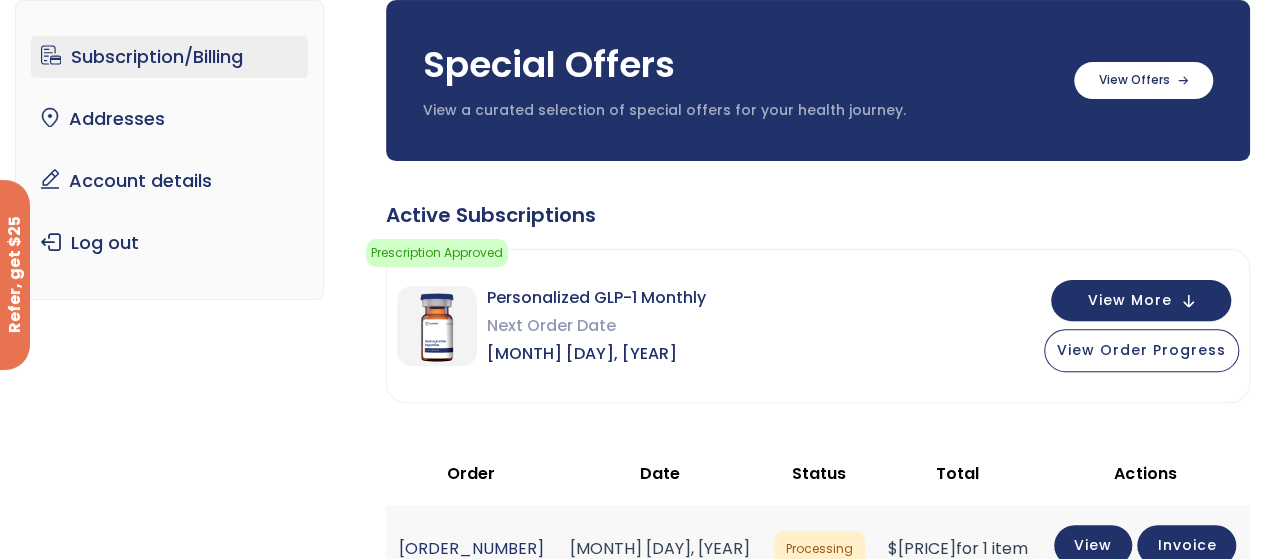 scroll, scrollTop: 200, scrollLeft: 0, axis: vertical 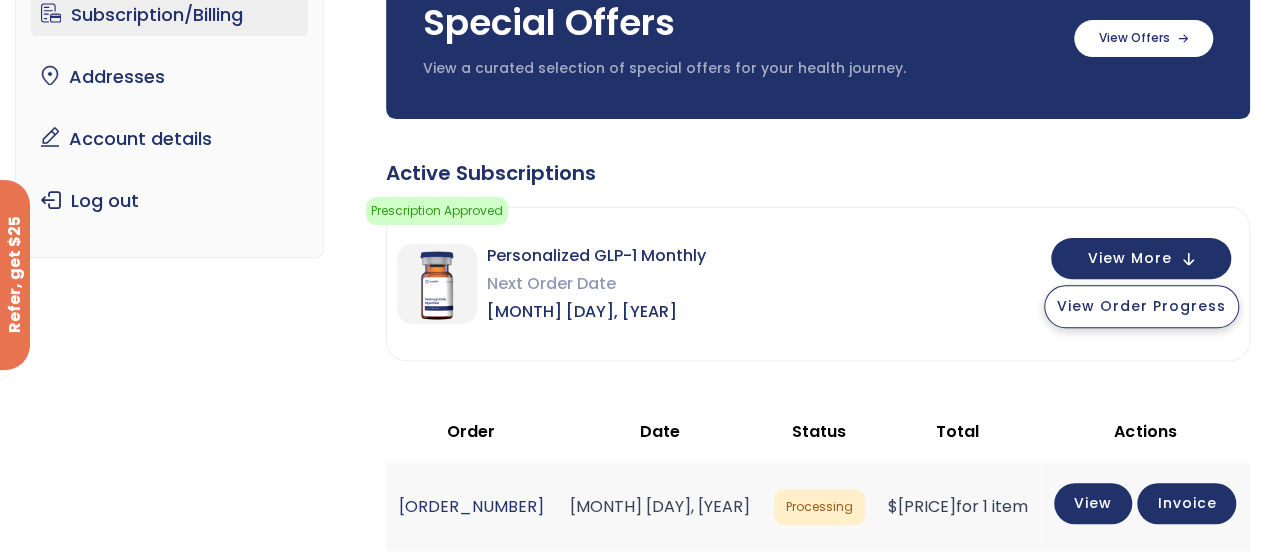 click on "View Order Progress" at bounding box center [1141, 306] 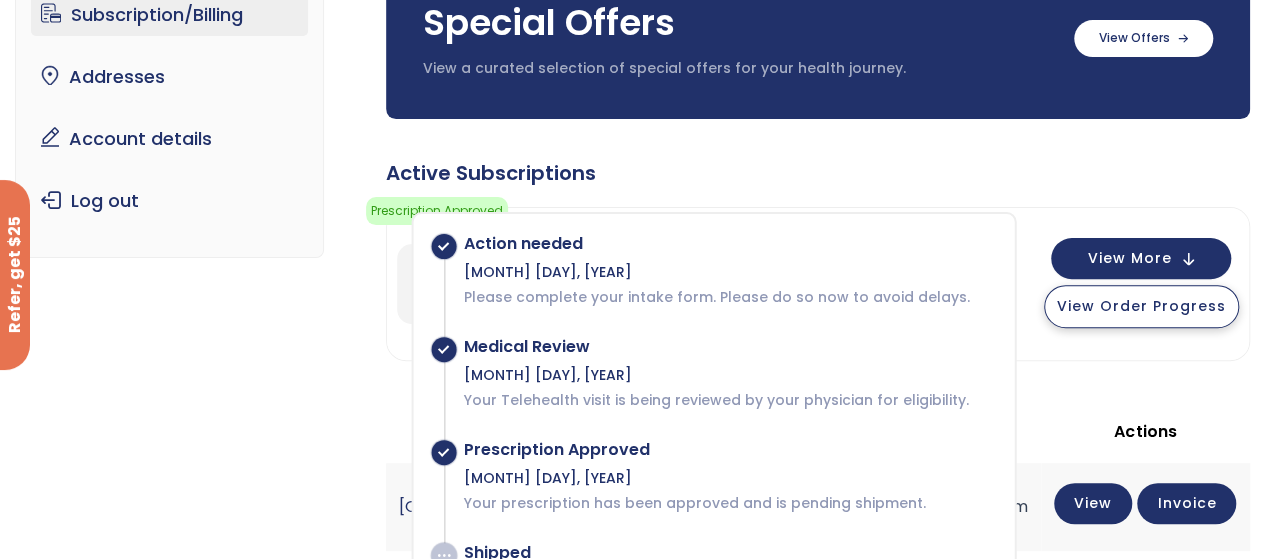 type 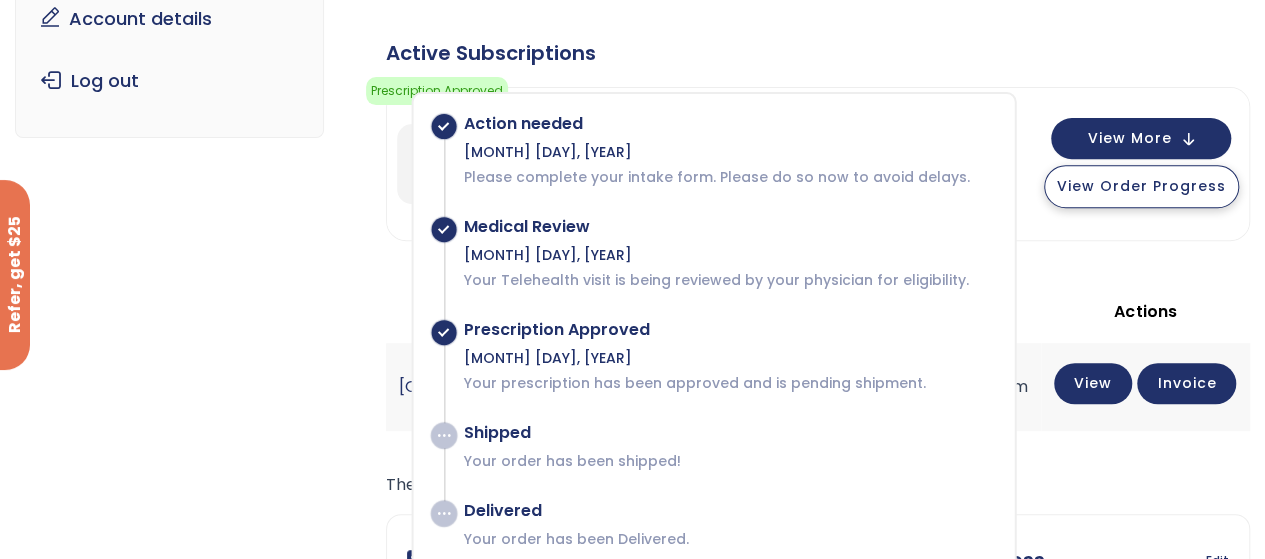 scroll, scrollTop: 360, scrollLeft: 0, axis: vertical 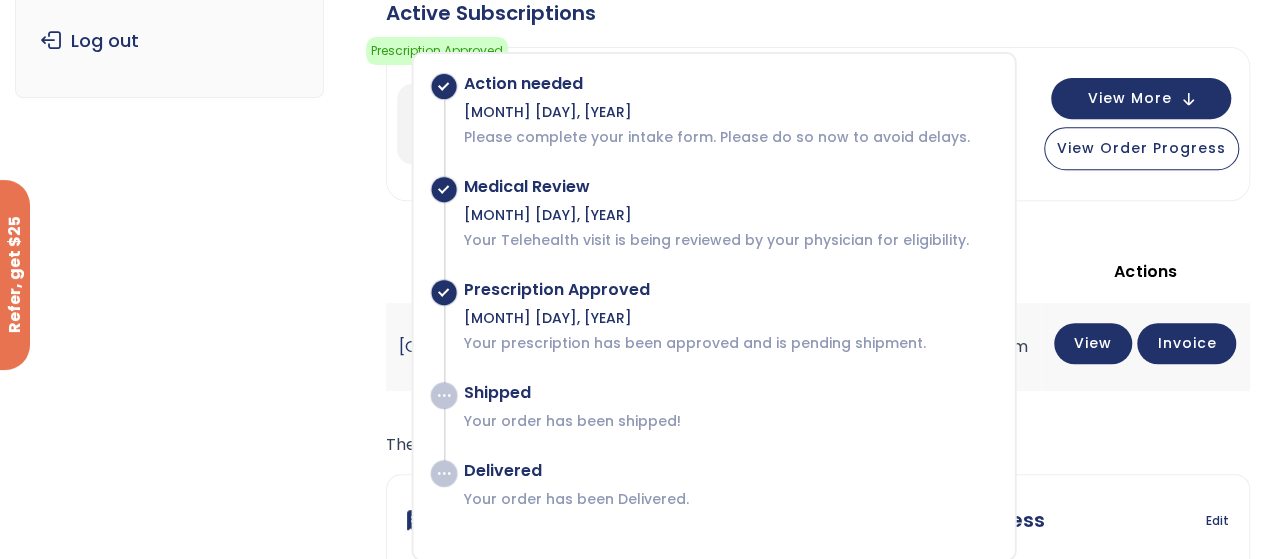 click on "Refer, get $25" at bounding box center (15, 275) 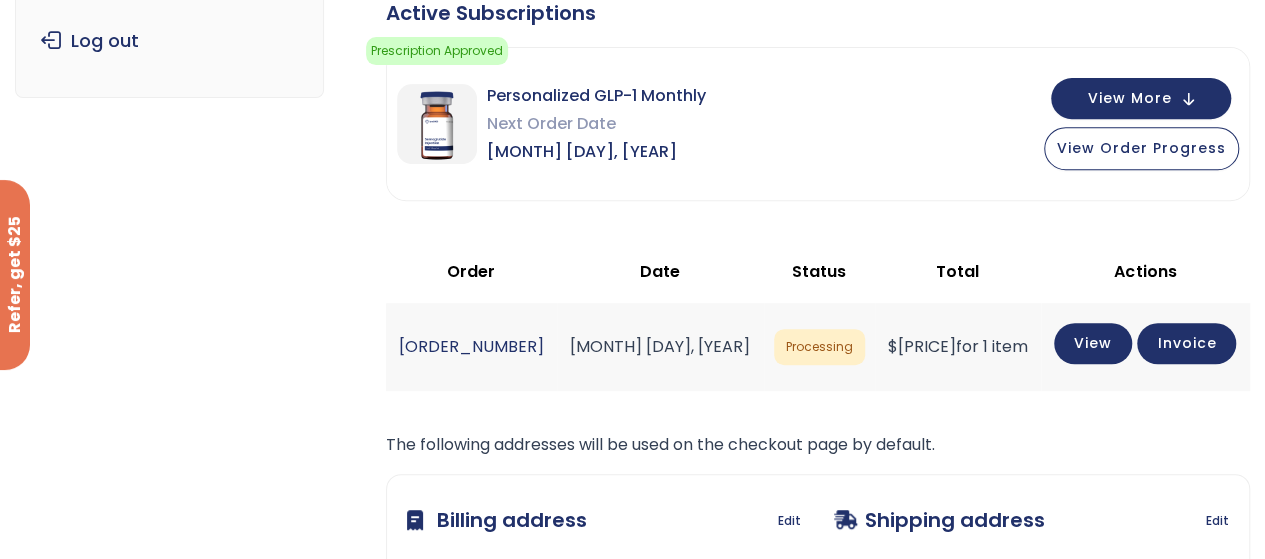 click on "Semaglutide 3 month $[PRICE]/month + FREE SHIPPING" at bounding box center [632, 277] 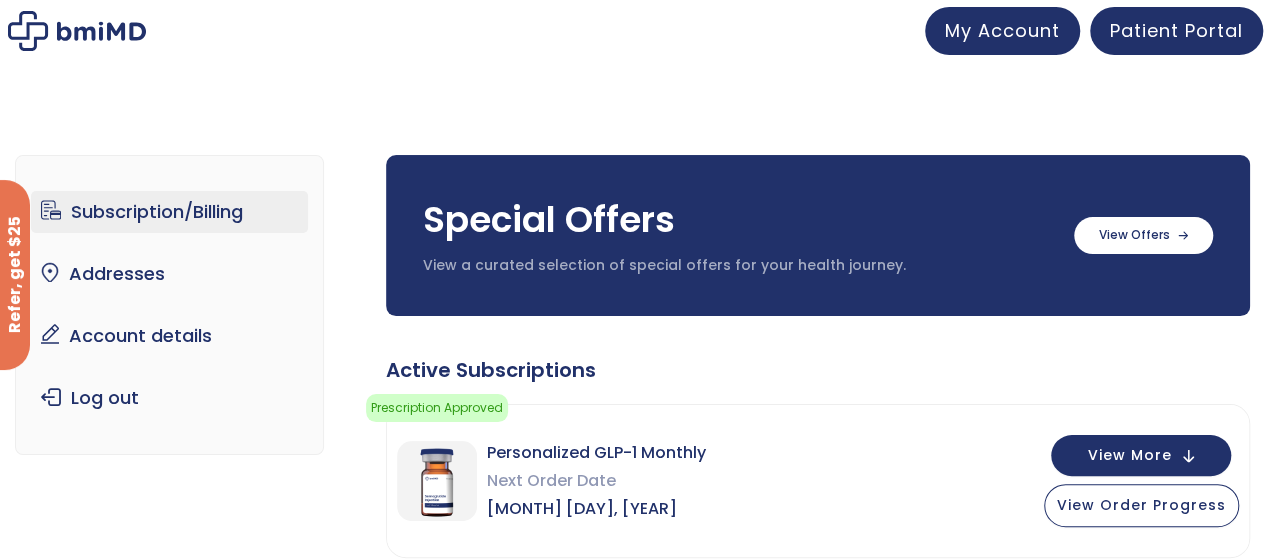scroll, scrollTop: 0, scrollLeft: 0, axis: both 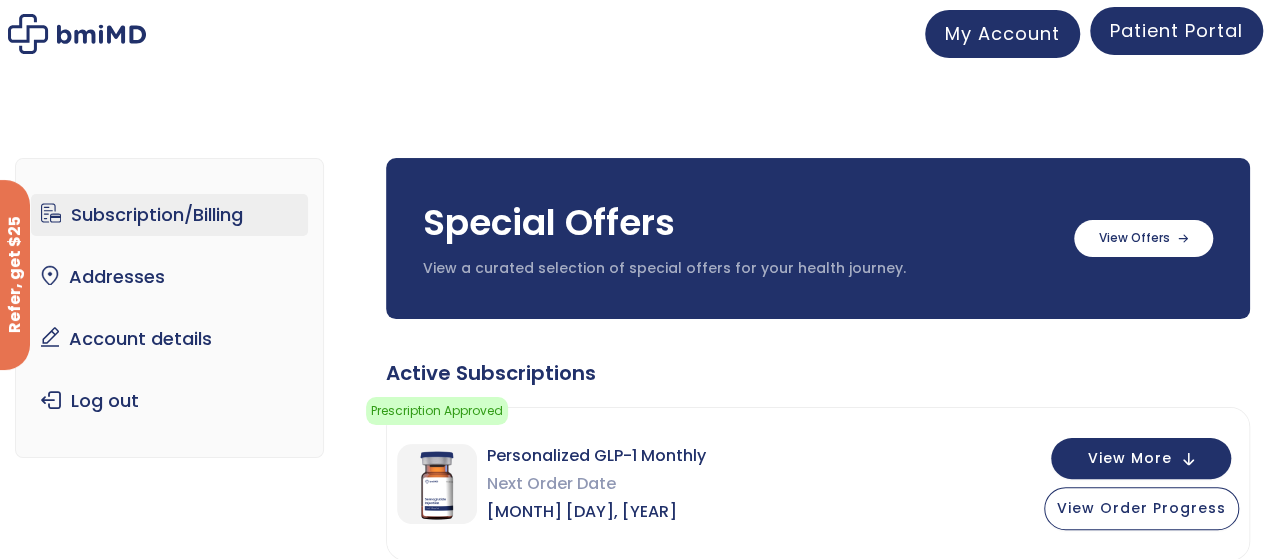 click on "Patient Portal" at bounding box center (1176, 31) 